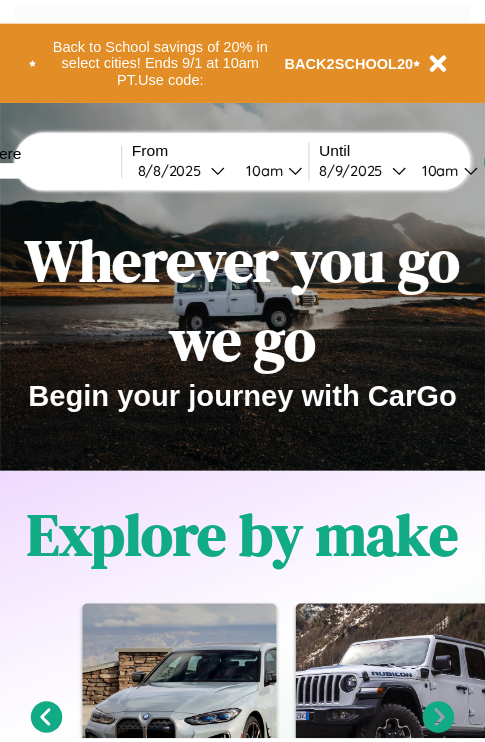 scroll, scrollTop: 0, scrollLeft: 0, axis: both 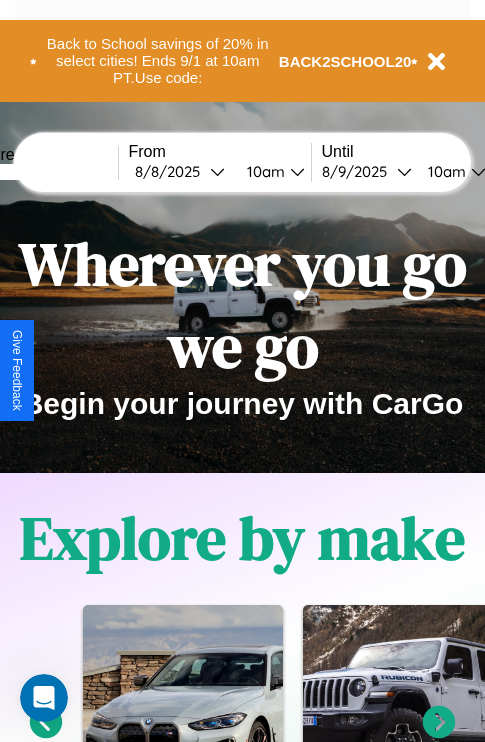 click at bounding box center [43, 172] 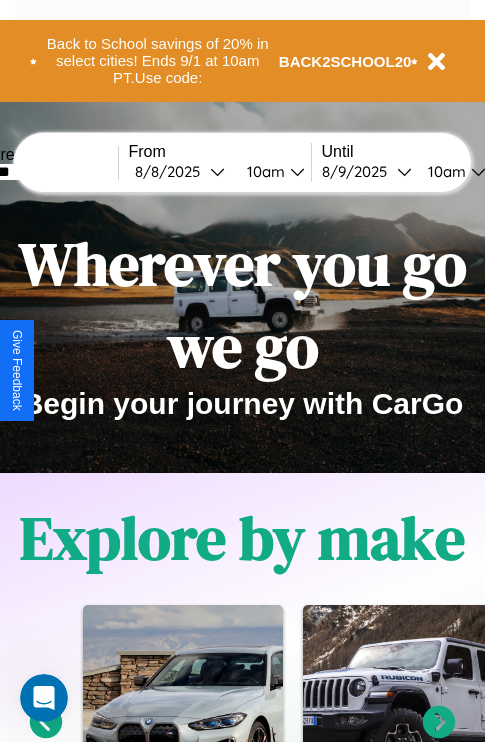 type on "*******" 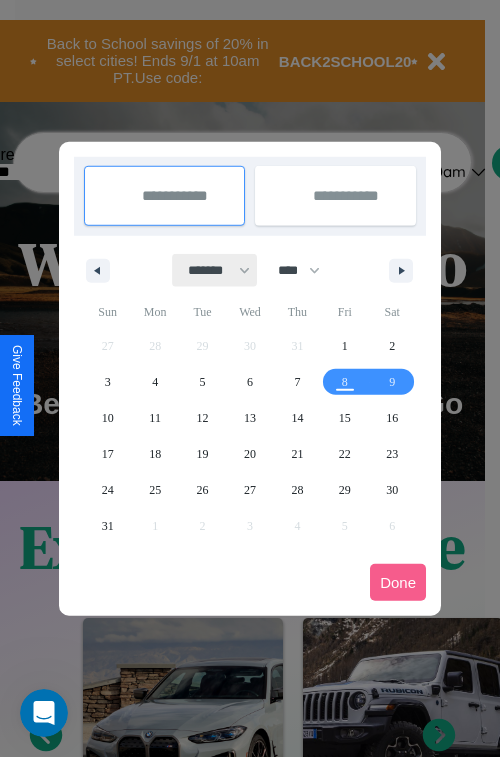 click on "******* ******** ***** ***** *** **** **** ****** ********* ******* ******** ********" at bounding box center (215, 270) 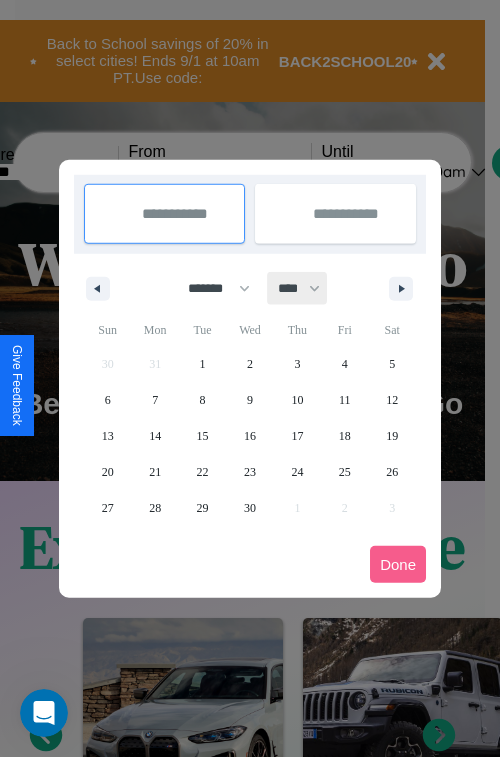 click on "**** **** **** **** **** **** **** **** **** **** **** **** **** **** **** **** **** **** **** **** **** **** **** **** **** **** **** **** **** **** **** **** **** **** **** **** **** **** **** **** **** **** **** **** **** **** **** **** **** **** **** **** **** **** **** **** **** **** **** **** **** **** **** **** **** **** **** **** **** **** **** **** **** **** **** **** **** **** **** **** **** **** **** **** **** **** **** **** **** **** **** **** **** **** **** **** **** **** **** **** **** **** **** **** **** **** **** **** **** **** **** **** **** **** **** **** **** **** **** **** ****" at bounding box center (298, 288) 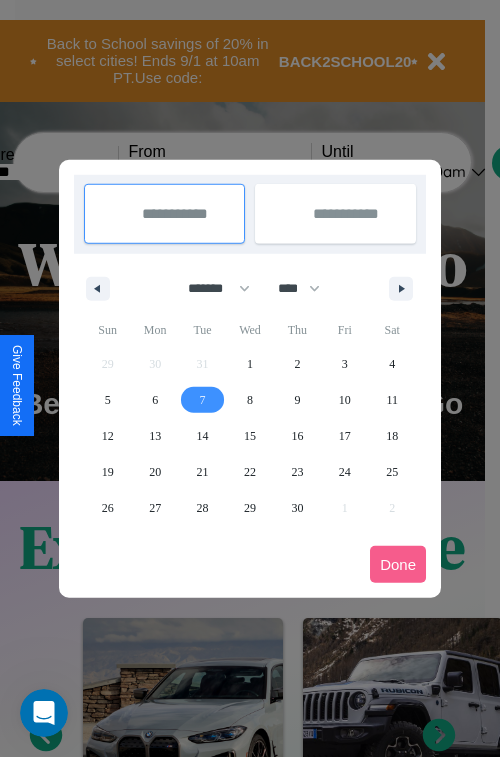 click on "7" at bounding box center (203, 400) 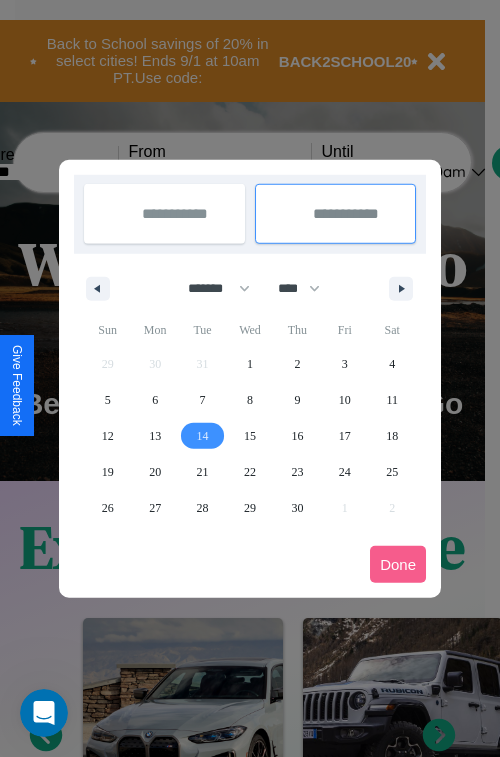 click on "14" at bounding box center [203, 436] 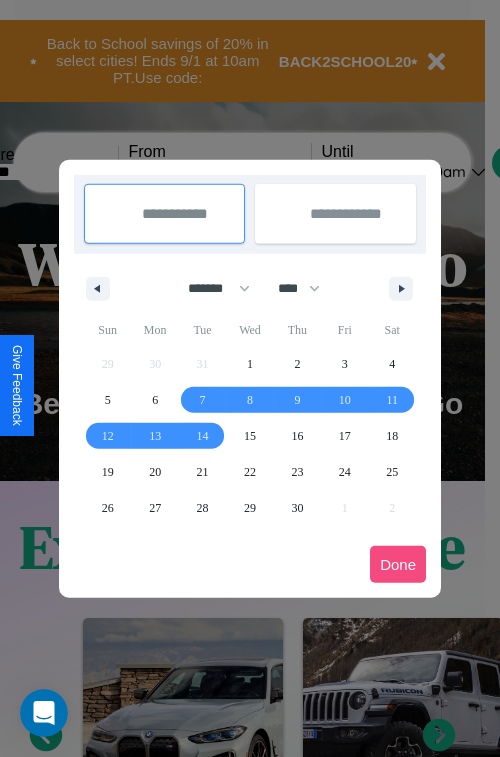 click on "Done" at bounding box center [398, 564] 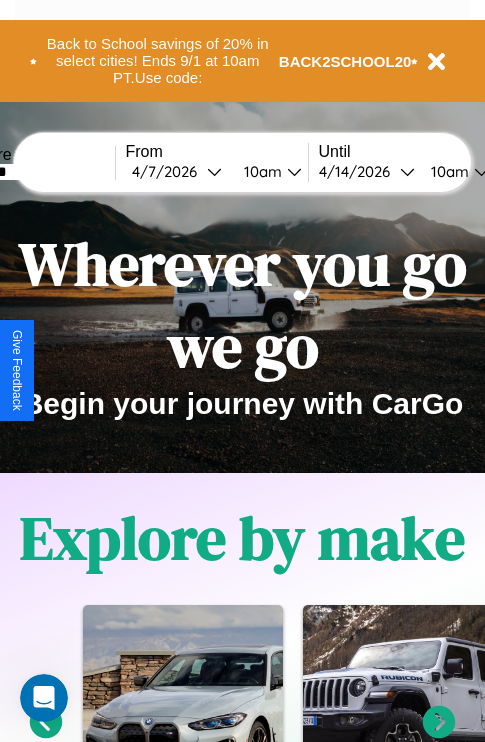 scroll, scrollTop: 0, scrollLeft: 71, axis: horizontal 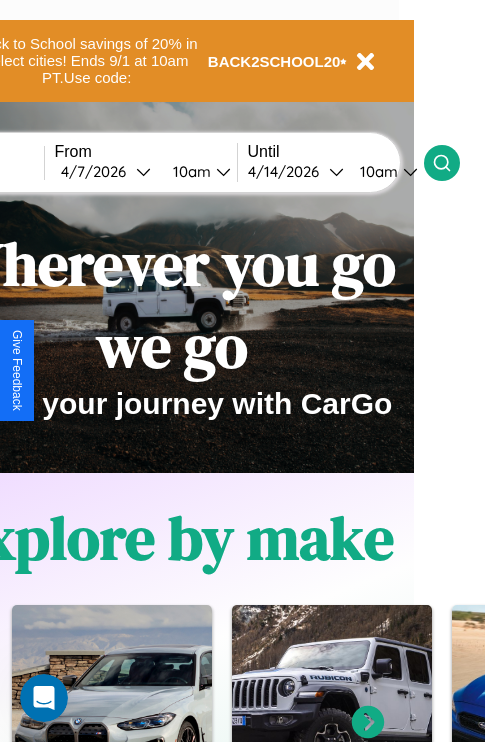 click 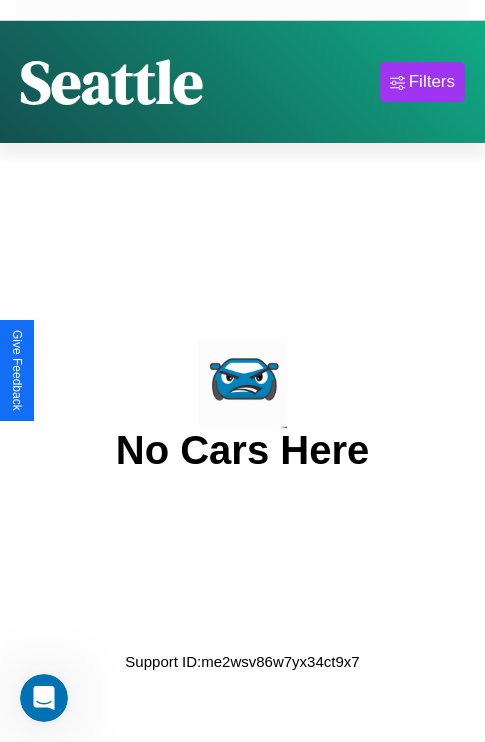 scroll, scrollTop: 0, scrollLeft: 0, axis: both 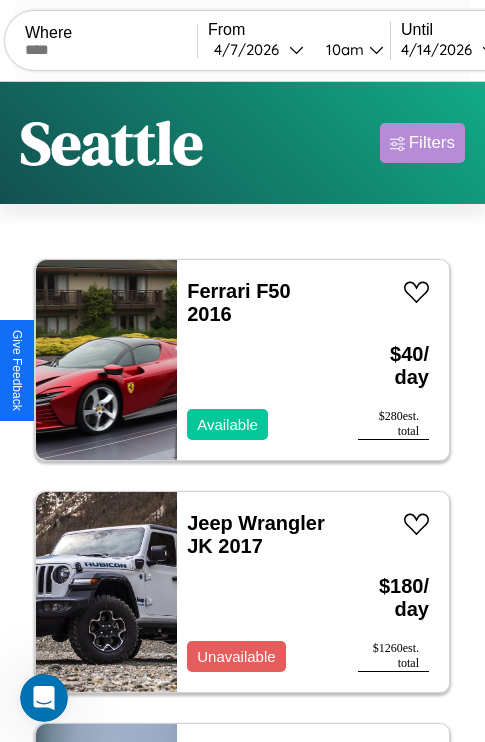 click on "Filters" at bounding box center [432, 143] 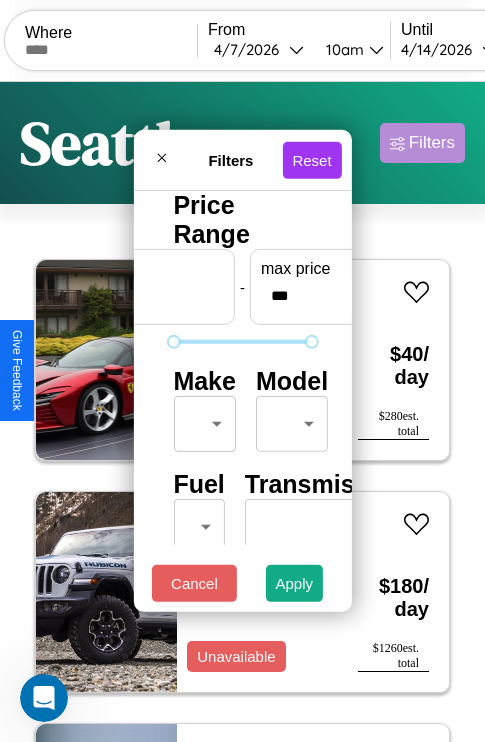 scroll, scrollTop: 162, scrollLeft: 0, axis: vertical 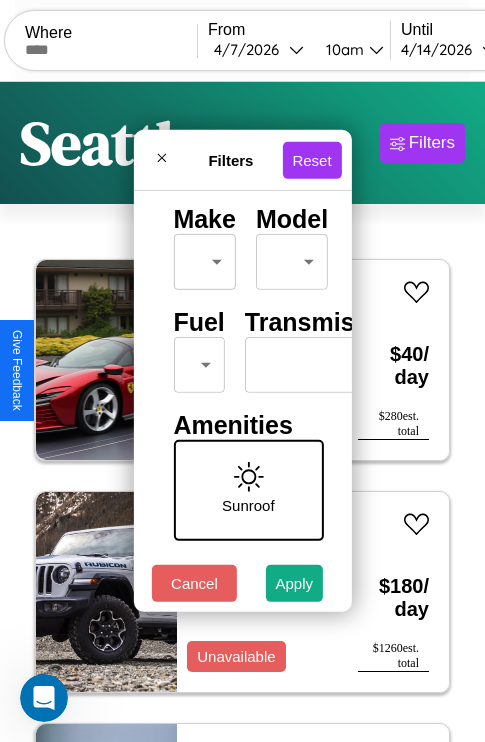 click on "CarGo Where From [DATE] [TIME] Until [DATE] [TIME] Become a Host Login Sign Up [CITY] Filters 49  cars in this area These cars can be picked up in this city. Ferrari   F50   2016 Available $ 40  / day $ 280  est. total Jeep   Wrangler JK   2017 Unavailable $ 180  / day $ 1260  est. total Land Rover   LR3   2022 Available $ 120  / day $ 840  est. total Maserati   228   2018 Available $ 200  / day $ 1400  est. total Dodge   400   2018 Available $ 50  / day $ 350  est. total Kia   Telluride   2020 Available $ 150  / day $ 1050  est. total Toyota   Cressida   2014 Unavailable $ 90  / day $ 630  est. total Jeep   Patriot   2022 Available $ 130  / day $ 910  est. total Chevrolet   Geo Sprint   2014 Available $ 50  / day $ 350  est. total GMC   WIS   2018 Available $ 110  / day $ 770  est. total Lincoln   LS   2019 Available $ 60  / day $ 420  est. total Buick   Skyhawk   2021 Available $ 60  / day $ 420  est. total Maserati   Spyder   2022 Unavailable $ 90  / day $ 630  est. total Dodge   Durango   2023 $" at bounding box center (242, 412) 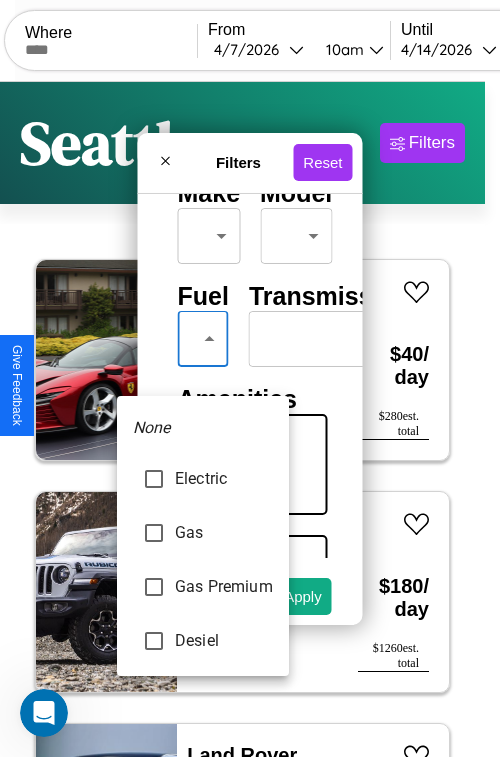 type on "********" 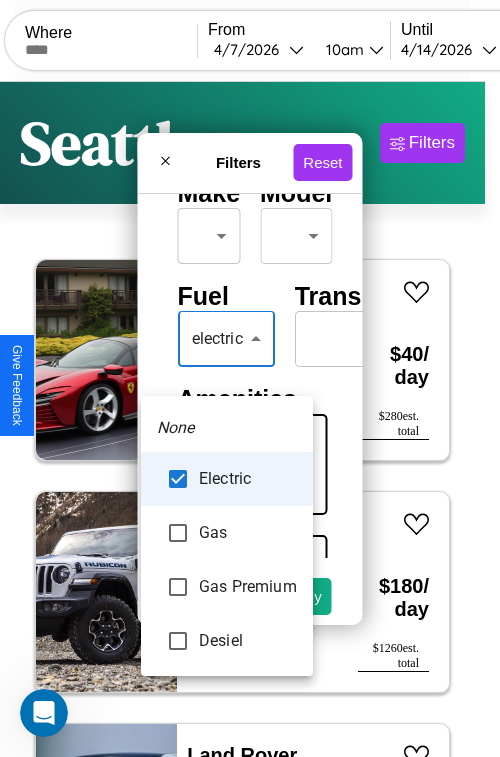 click at bounding box center [250, 378] 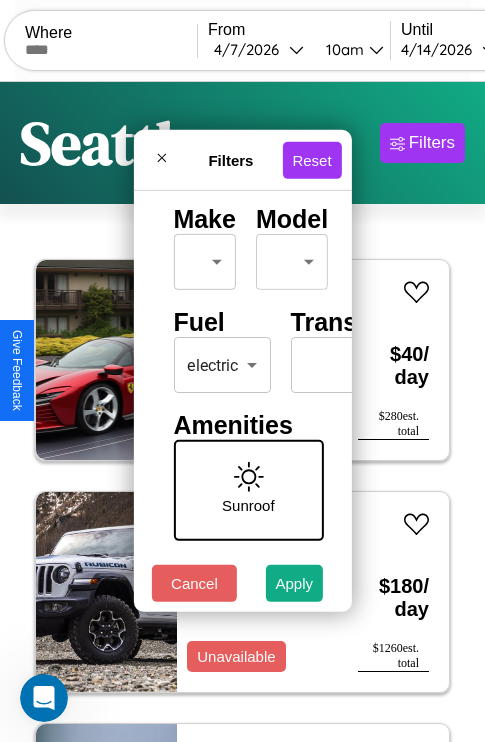 scroll, scrollTop: 0, scrollLeft: 124, axis: horizontal 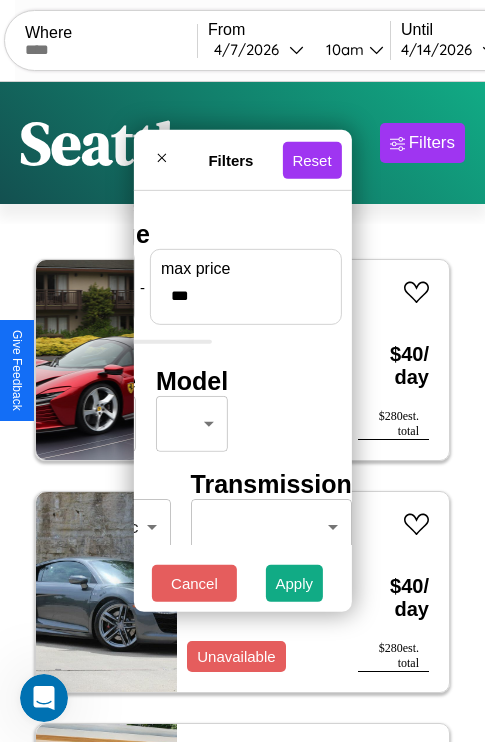 type on "***" 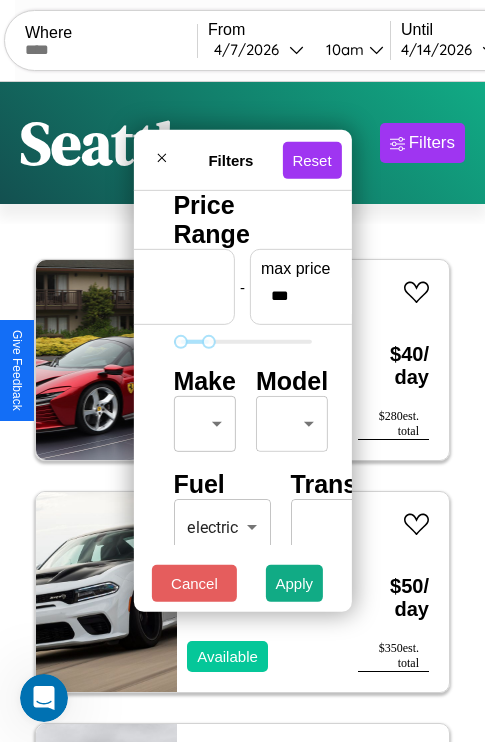 scroll, scrollTop: 162, scrollLeft: 111, axis: both 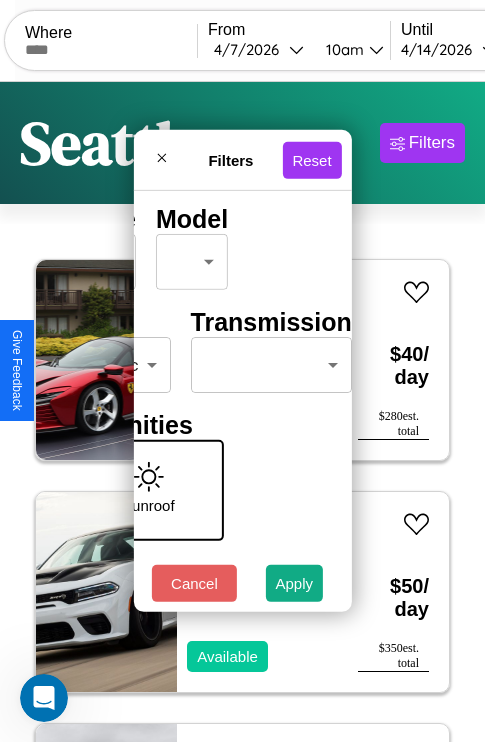 type on "**" 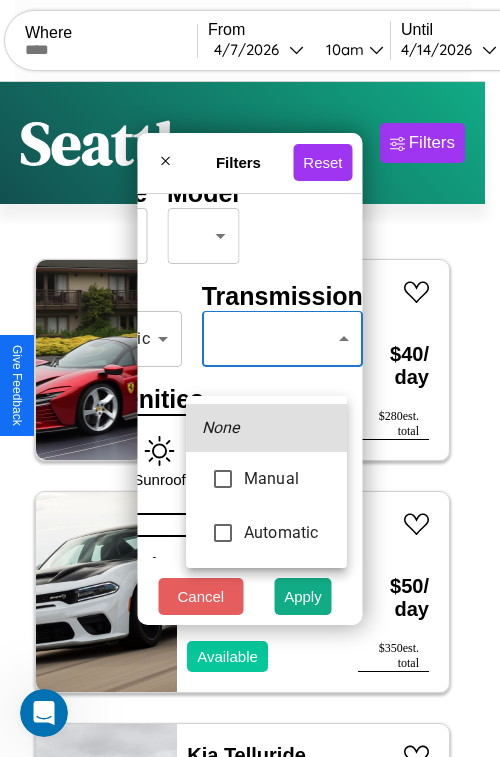 type on "*********" 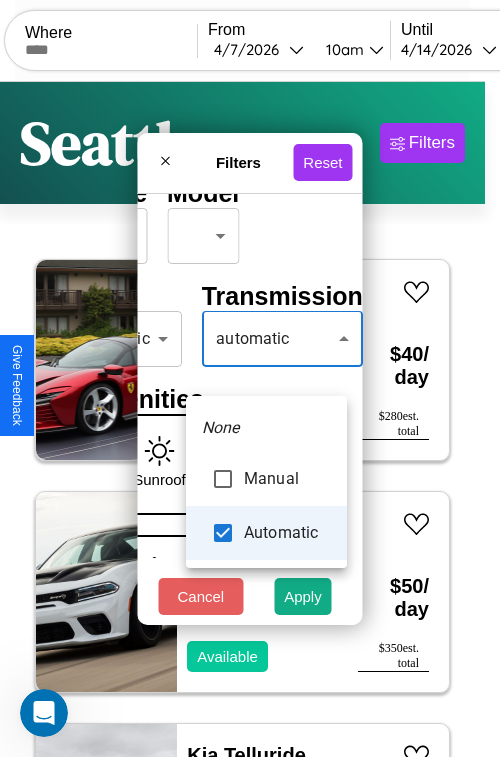 click at bounding box center [250, 378] 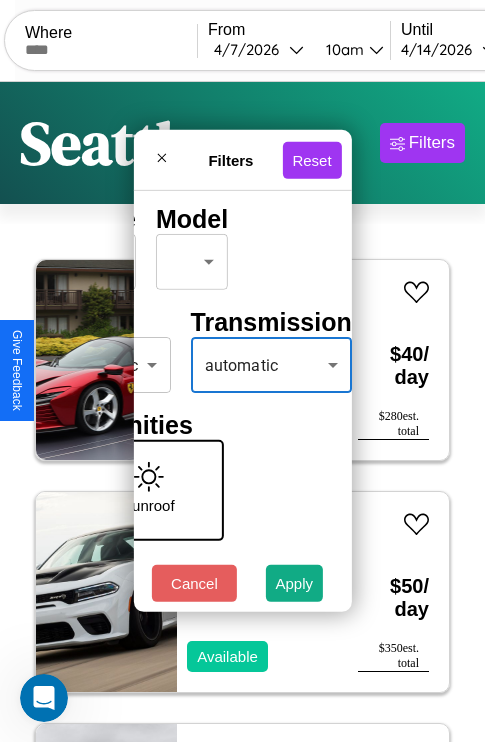 click on "Apply" at bounding box center (295, 583) 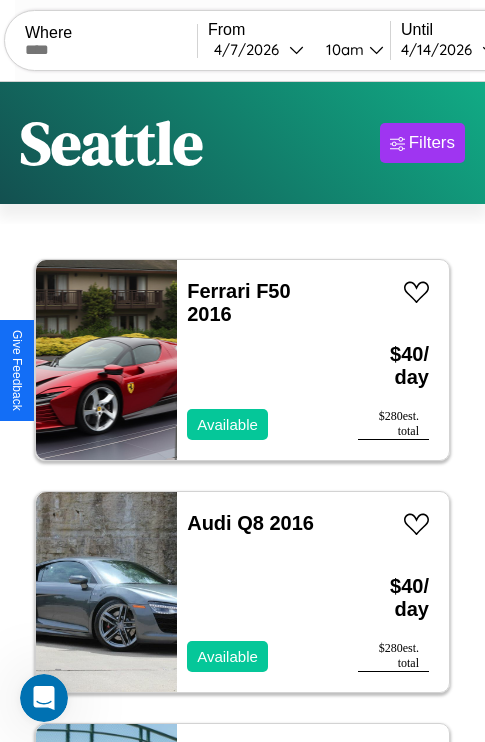 scroll, scrollTop: 95, scrollLeft: 0, axis: vertical 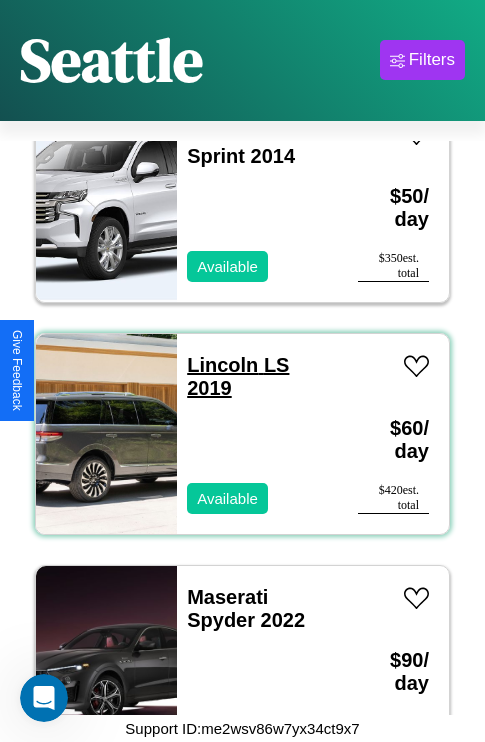 click on "Lincoln   LS   2019" at bounding box center (238, 376) 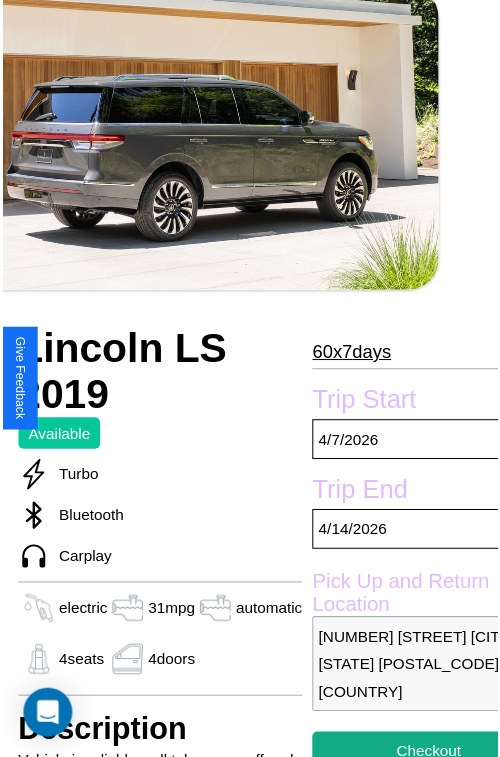 scroll, scrollTop: 154, scrollLeft: 96, axis: both 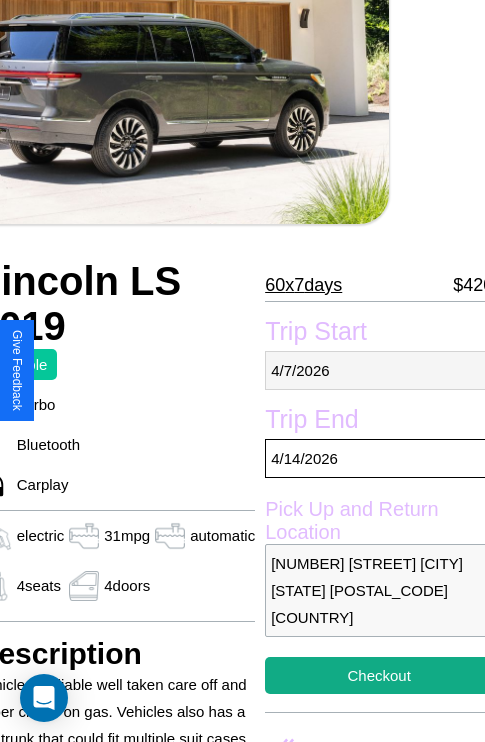 click on "[MM] / [DD] / [YYYY]" at bounding box center (379, 370) 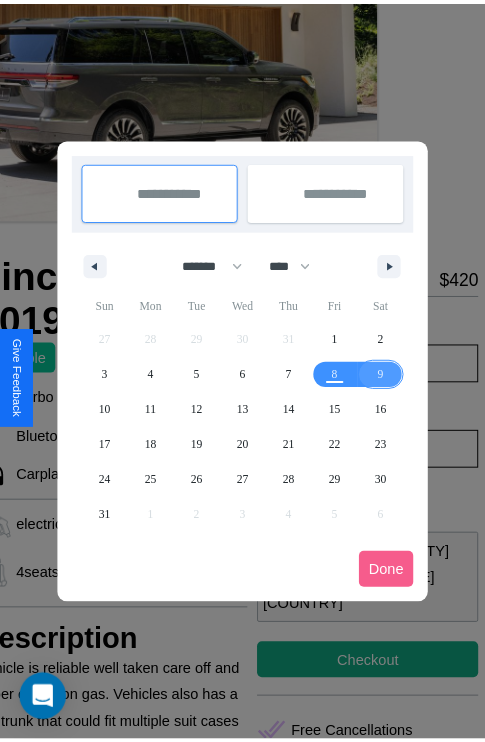scroll, scrollTop: 0, scrollLeft: 96, axis: horizontal 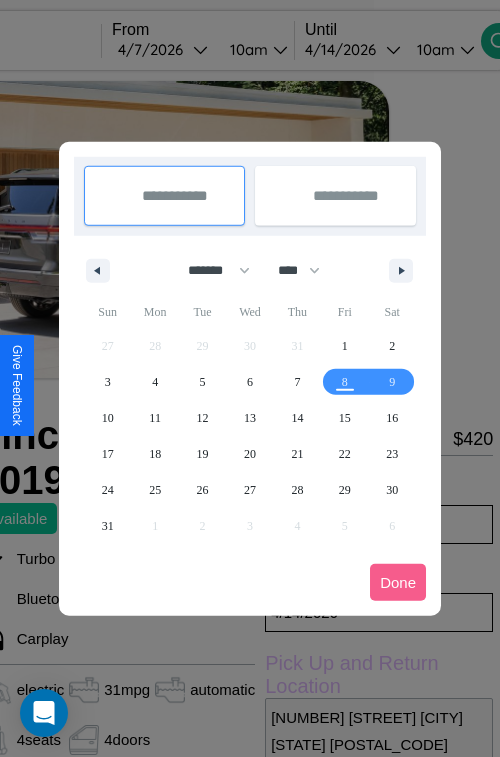 click at bounding box center [250, 378] 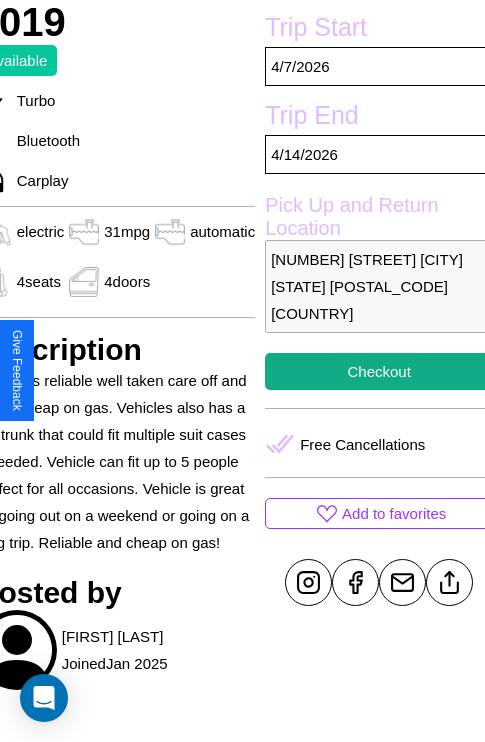 scroll, scrollTop: 459, scrollLeft: 96, axis: both 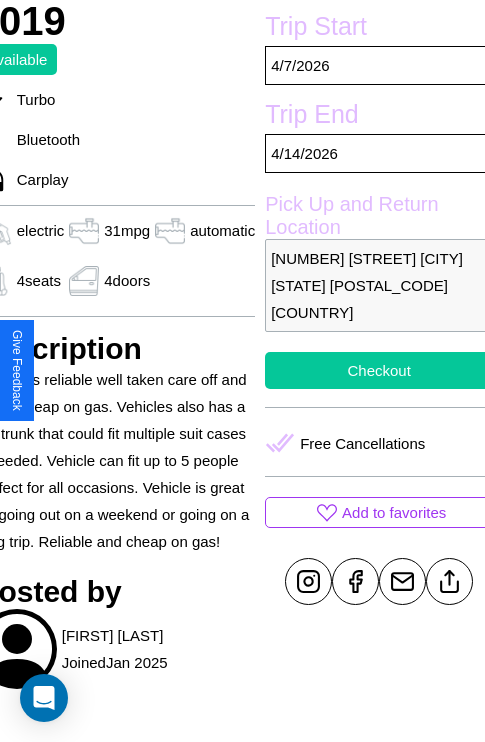 click on "Checkout" at bounding box center (379, 370) 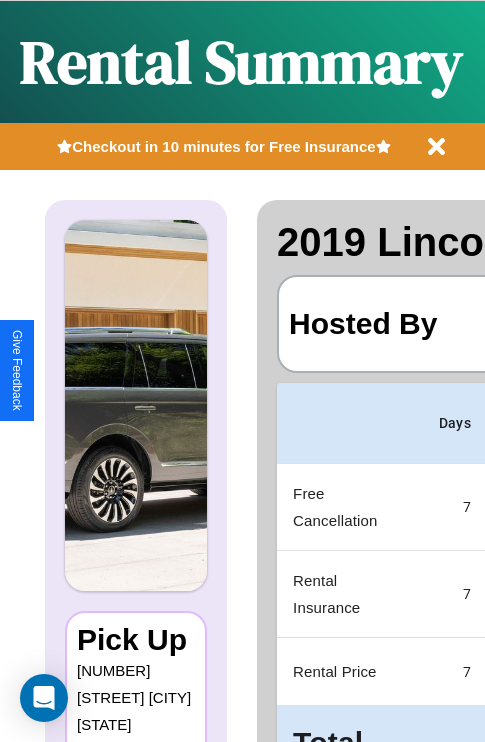 scroll, scrollTop: 0, scrollLeft: 387, axis: horizontal 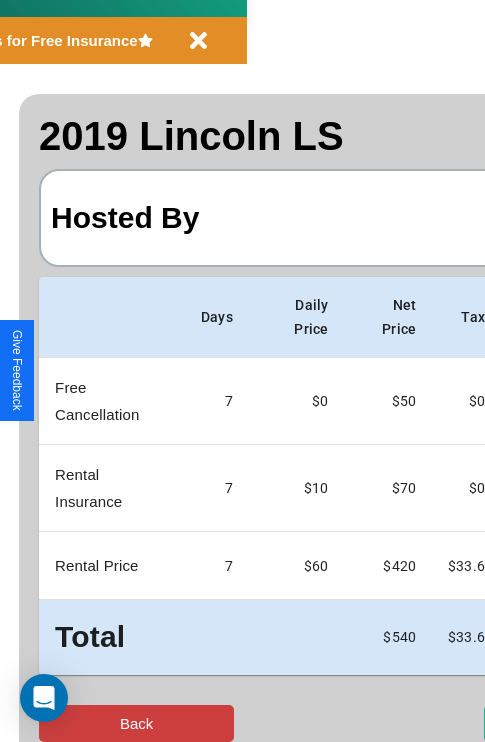 click on "Back" at bounding box center (136, 723) 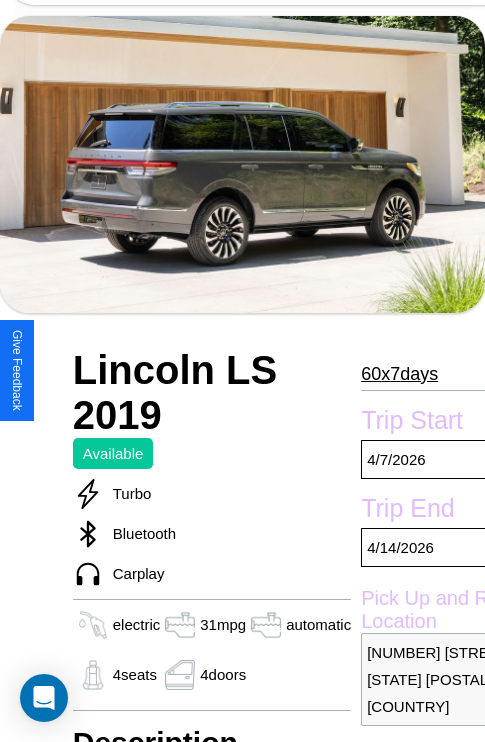 scroll, scrollTop: 68, scrollLeft: 0, axis: vertical 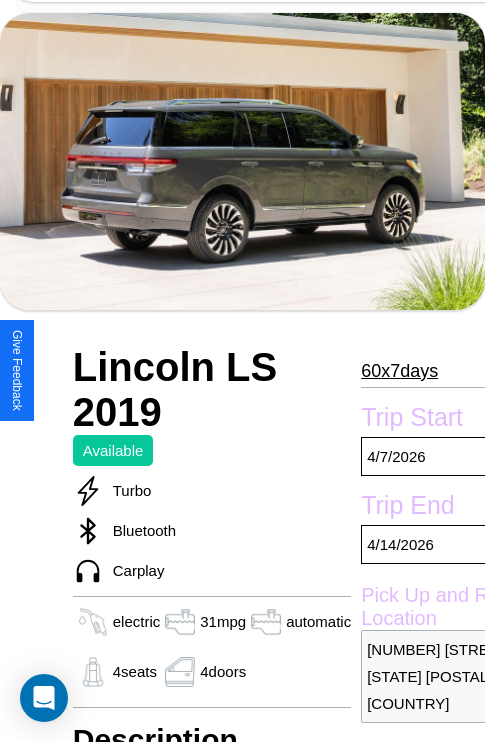 click on "60  x  7  days" at bounding box center [399, 371] 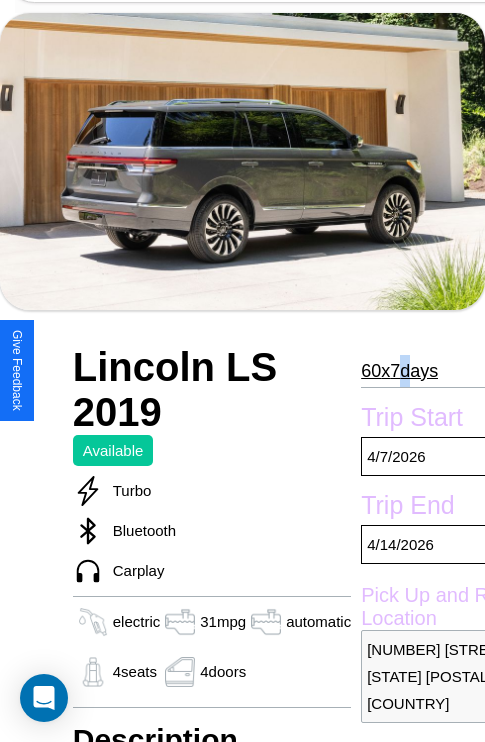 click on "60  x  7  days" at bounding box center (399, 371) 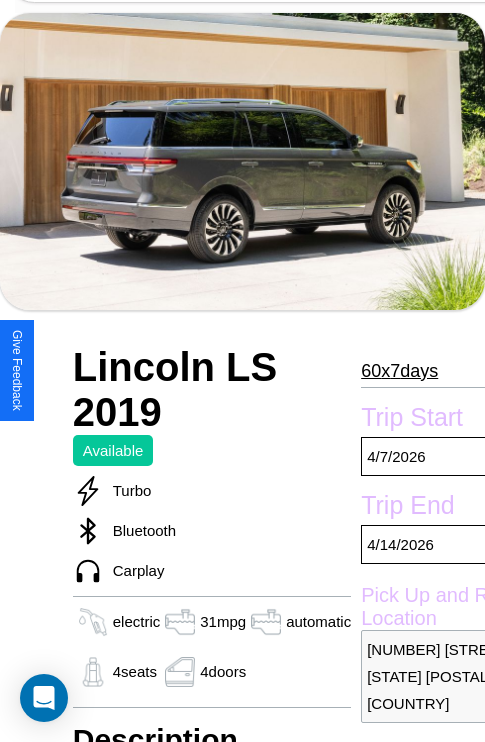 click on "60  x  7  days" at bounding box center [399, 371] 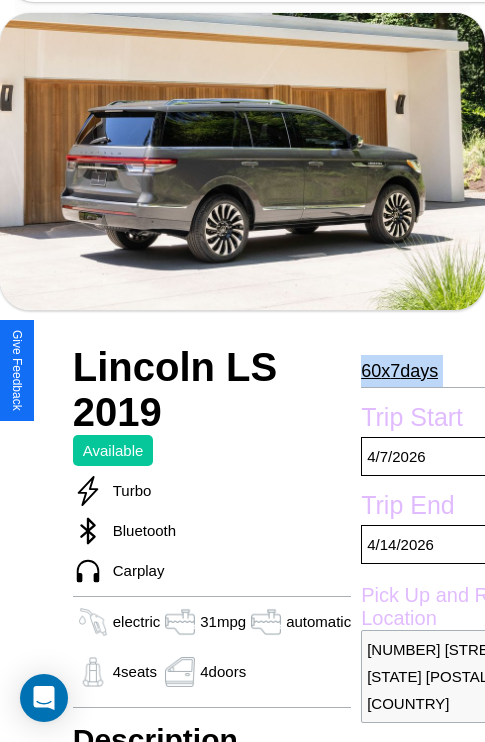 click on "60  x  7  days" at bounding box center [399, 371] 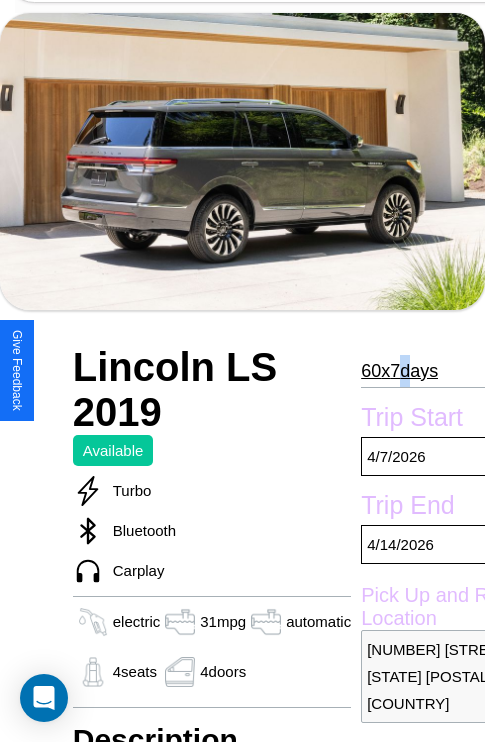 click on "60  x  7  days" at bounding box center (399, 371) 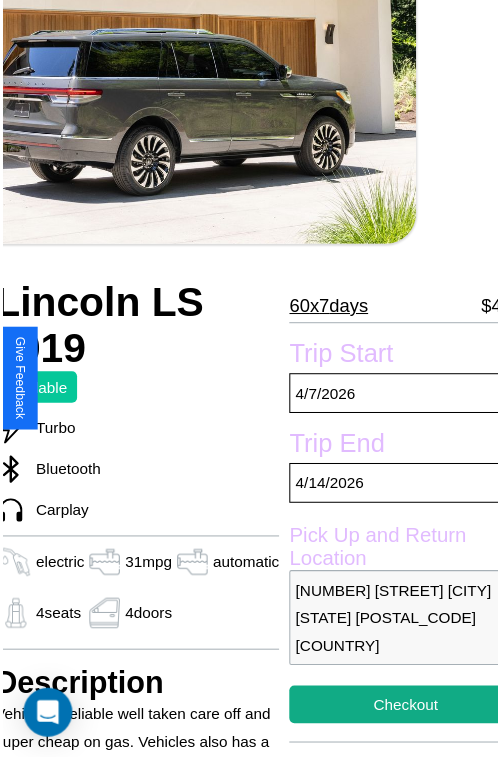 scroll, scrollTop: 154, scrollLeft: 96, axis: both 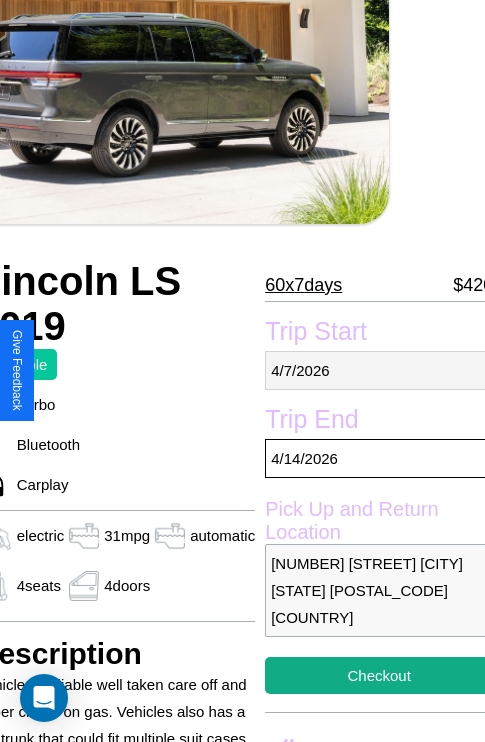 click on "4 / 7 / 2026" at bounding box center (379, 370) 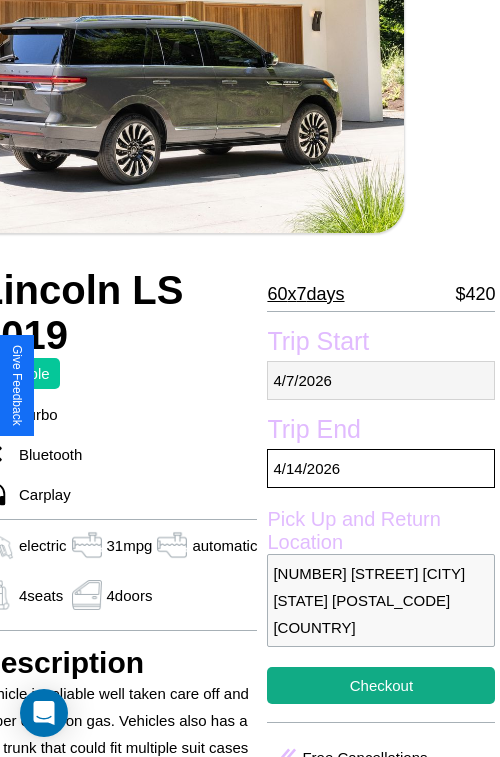 select on "*" 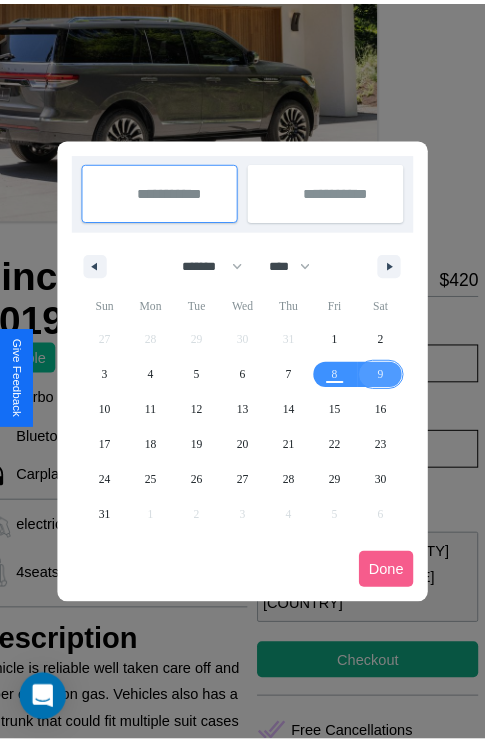 scroll, scrollTop: 0, scrollLeft: 96, axis: horizontal 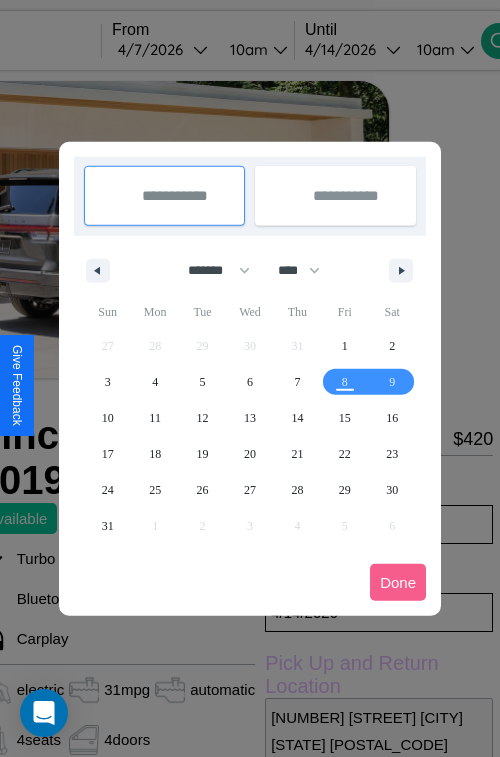 click at bounding box center [250, 378] 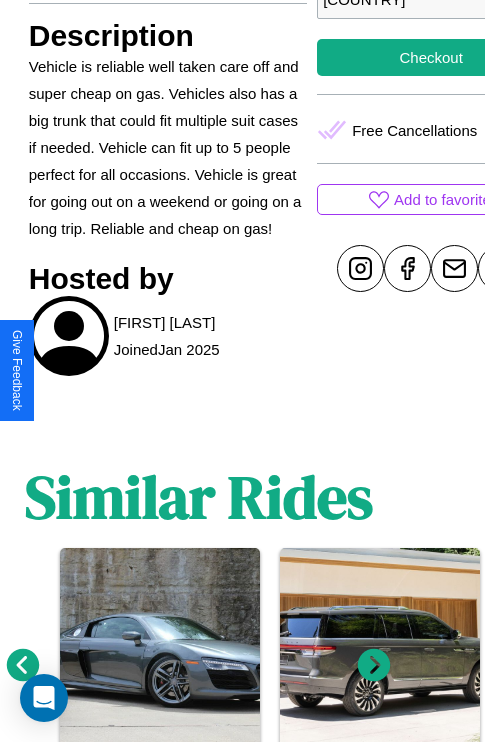 scroll, scrollTop: 882, scrollLeft: 30, axis: both 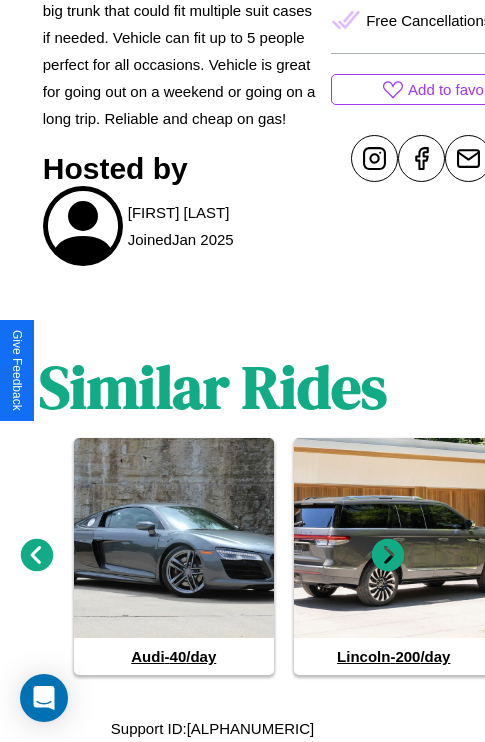 click 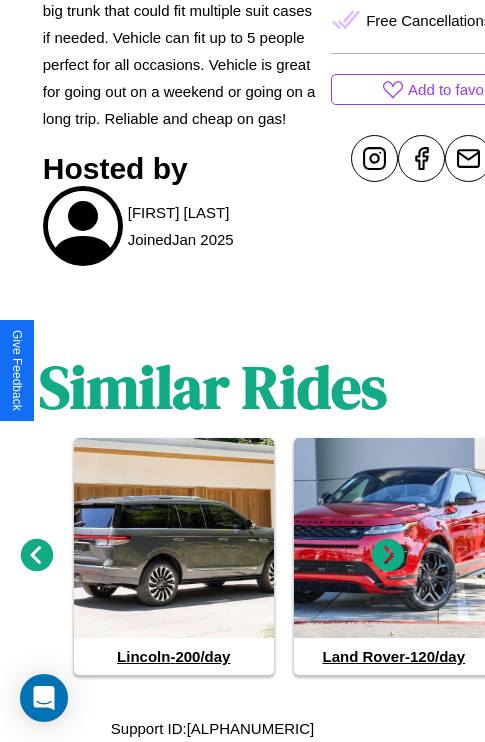 click 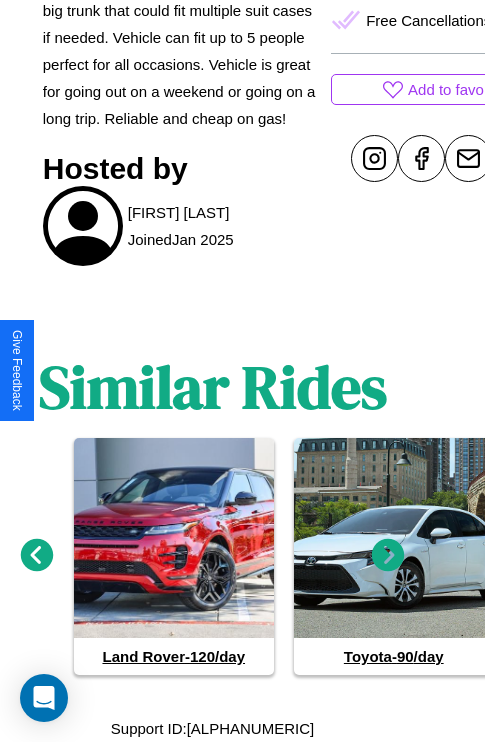 click 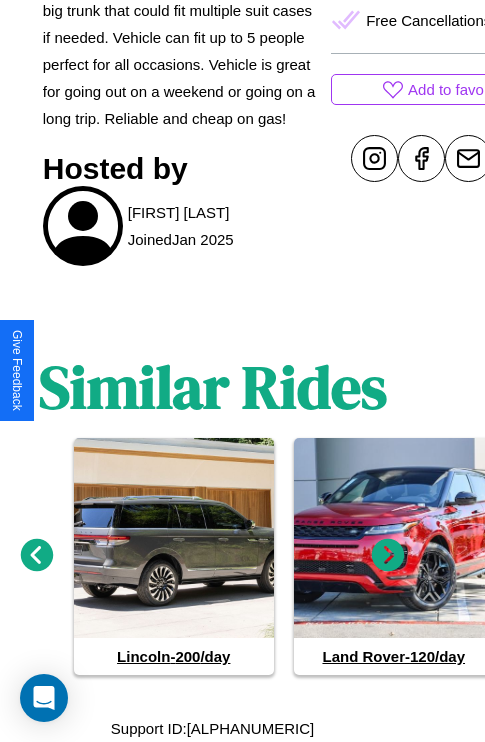 click 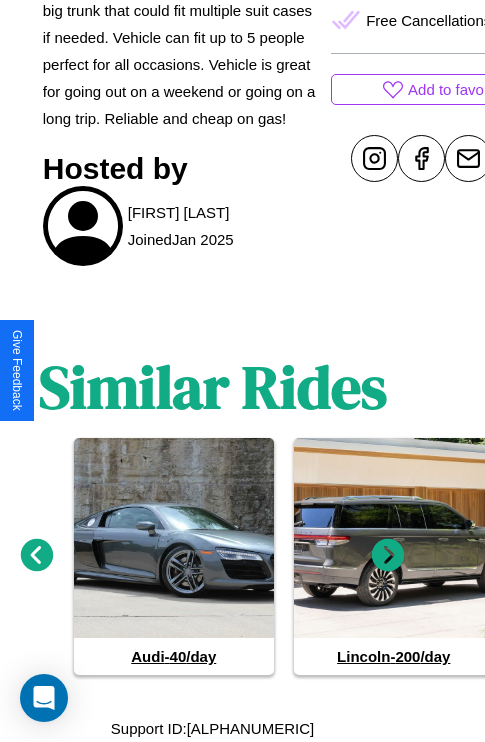 click 